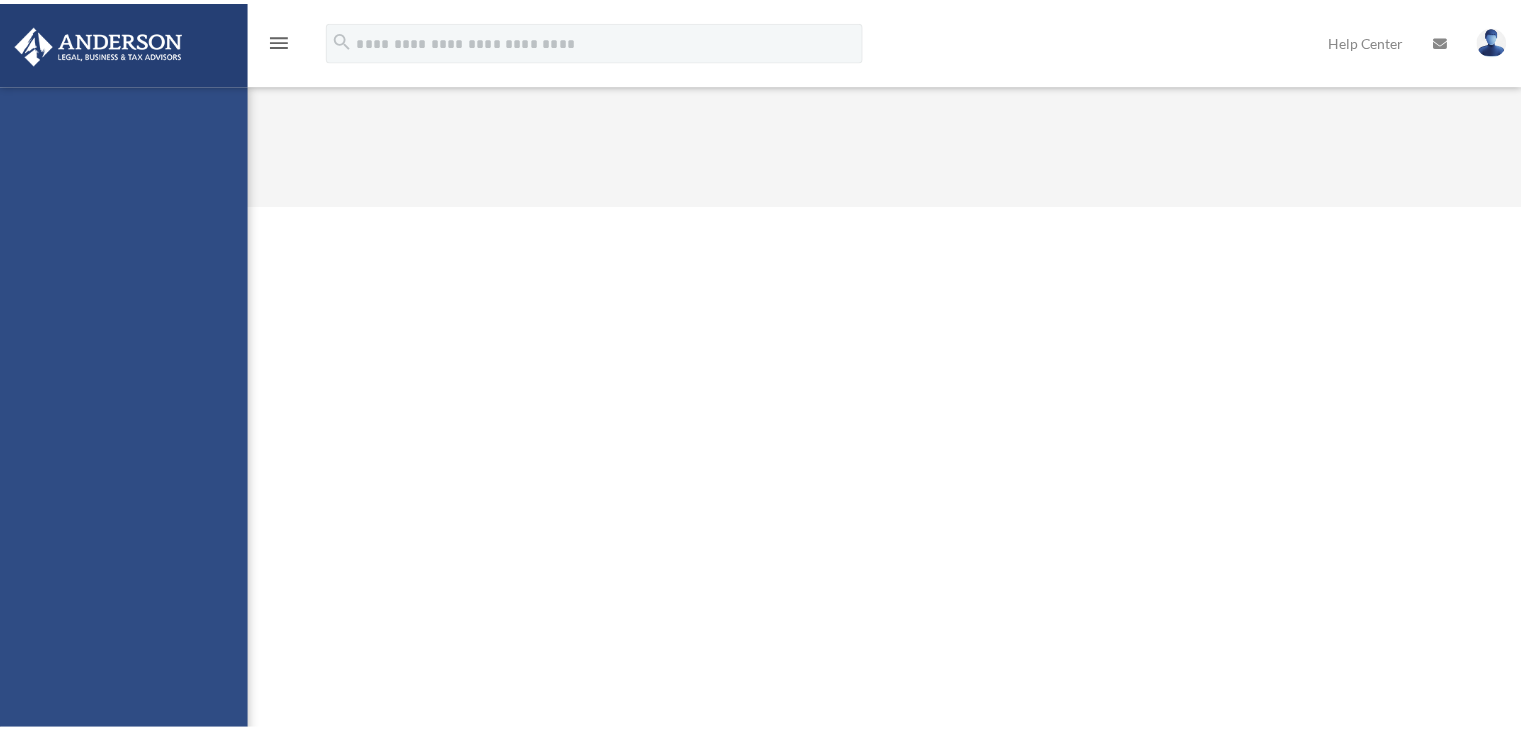 scroll, scrollTop: 0, scrollLeft: 0, axis: both 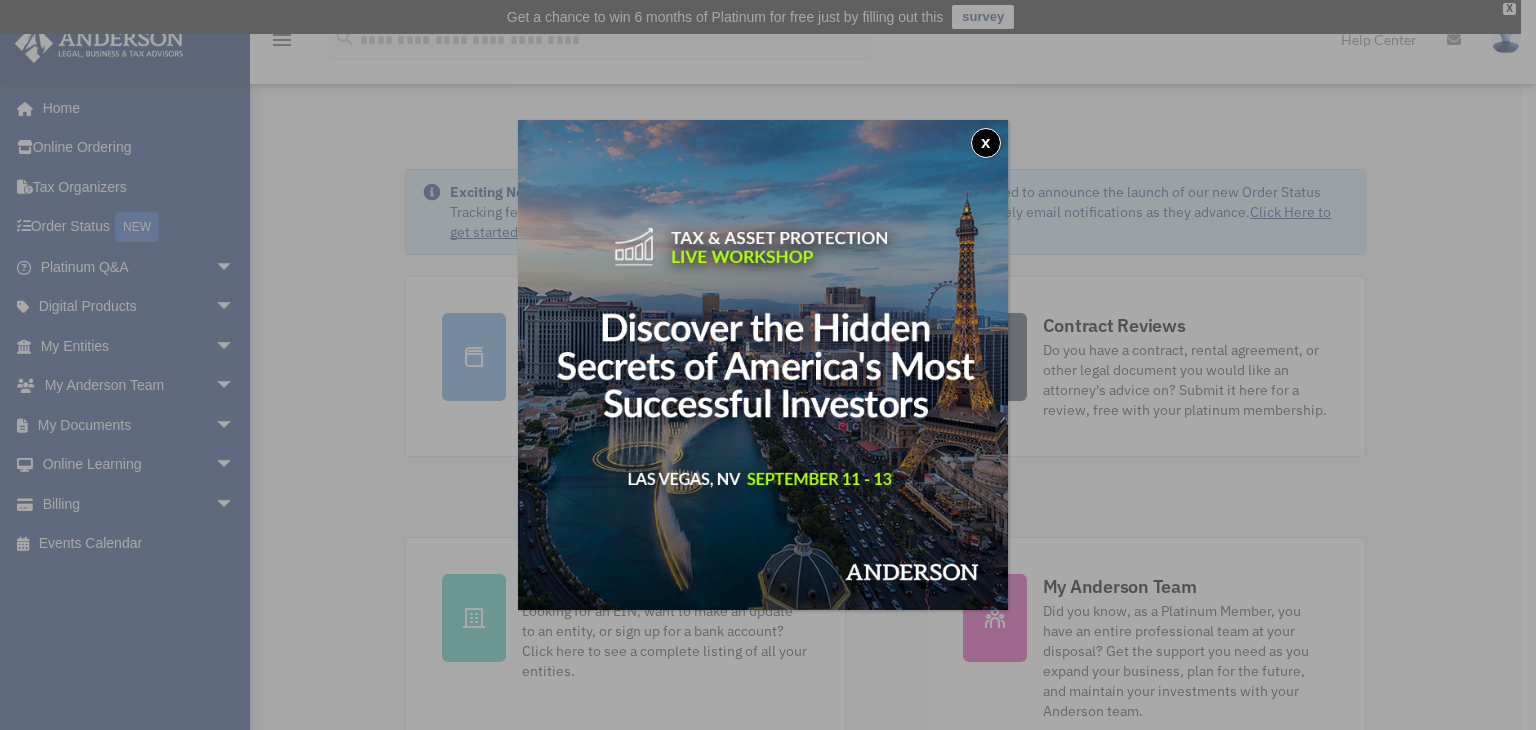 click on "x" at bounding box center (986, 143) 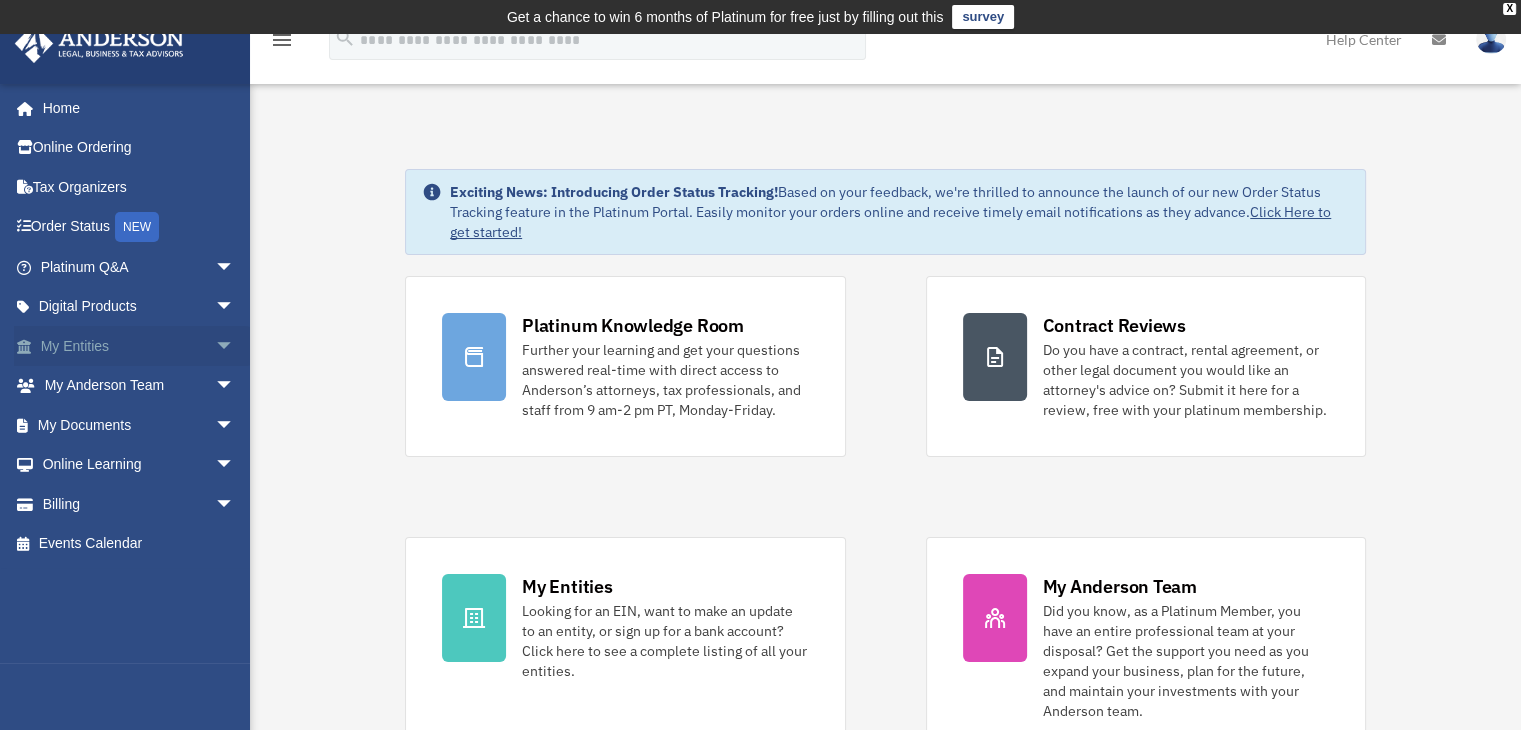 click on "arrow_drop_down" at bounding box center [235, 346] 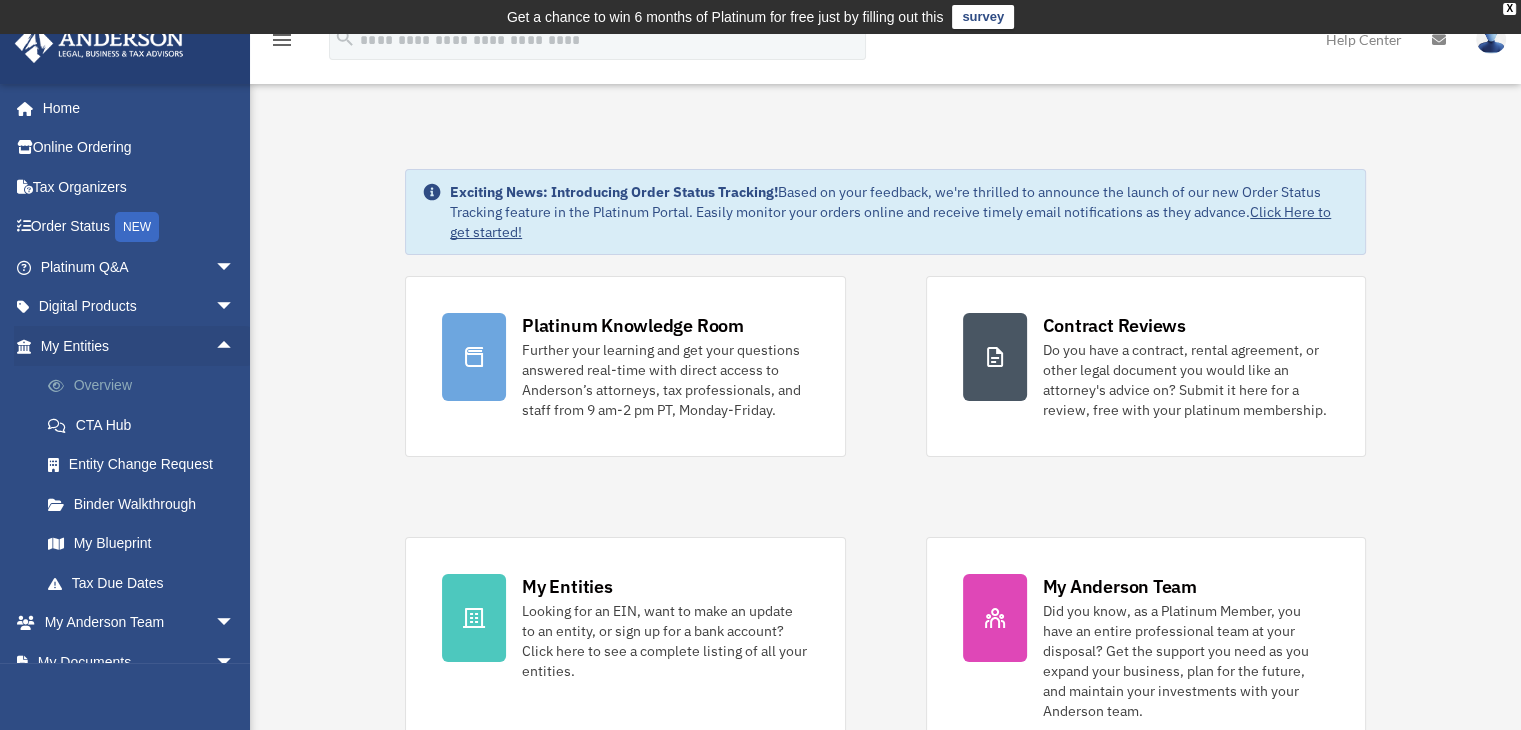 click on "Overview" at bounding box center (146, 386) 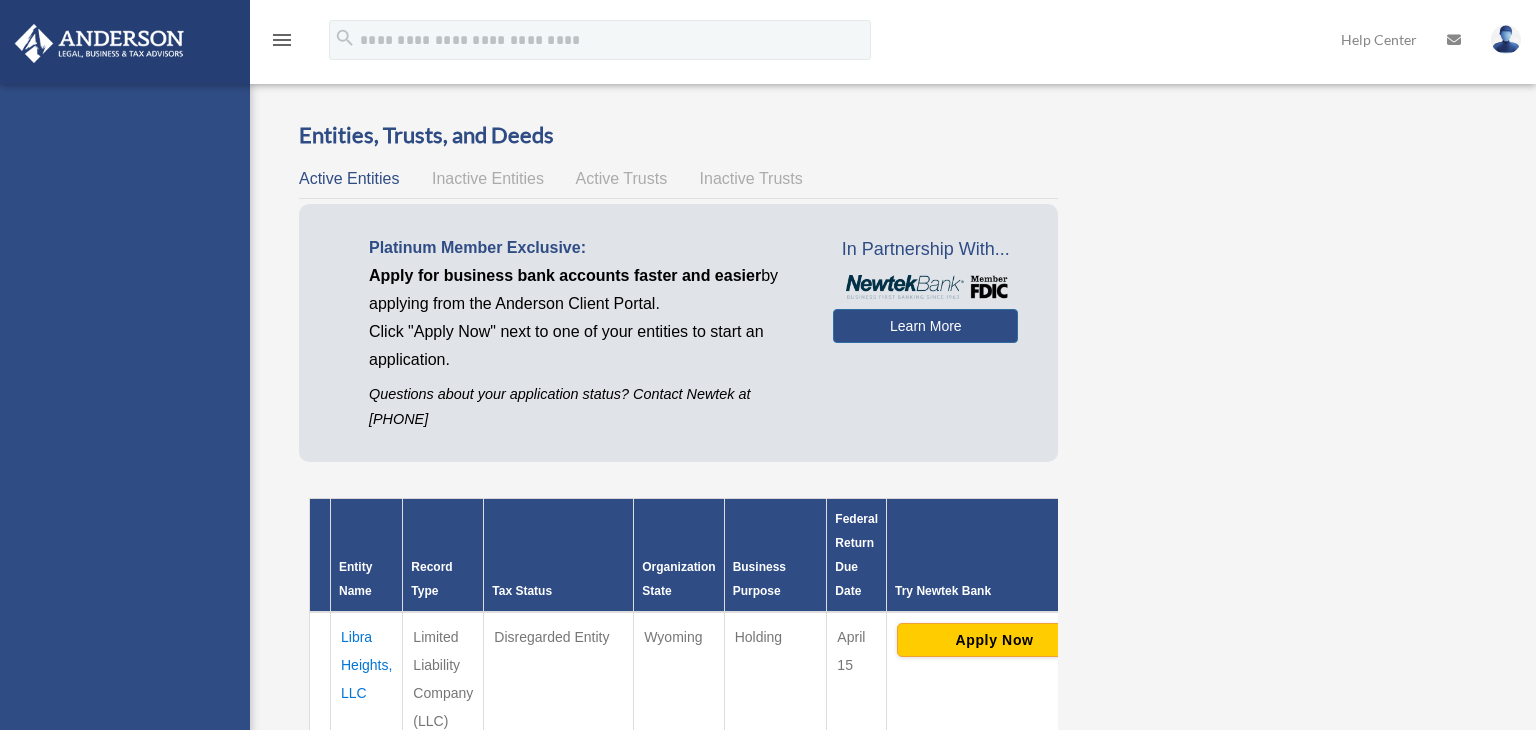 click on "shannonherron@yahoo.com
Sign Out
libraheightsllc@yahoo.com
Home
Online Ordering
Tax Organizers
Order Status  NEW
Platinum Q&A
Client FAQ
Platinum Walkthrough
Submit a Question
Answered Questions
Document Review
Platinum Knowledge Room
Tax & Bookkeeping Packages
Land Trust & Deed Forum
Portal Feedback
Digital Products
Tax Toolbox
Business Credit Optimizer
Virtual Bookkeeping
Land Trust Kit
Wholesale Trust Kit
Non Profit Resource Kit
My Entities
Overview
CTA Hub
Entity Change Request
Binder Walkthrough
My Blueprint
Tax Due Dates
My Anderson Team
My Anderson Team
Anderson System
Client Referrals
My Documents
Box
Meeting Minutes
Forms Library
Notarize" at bounding box center [125, 449] 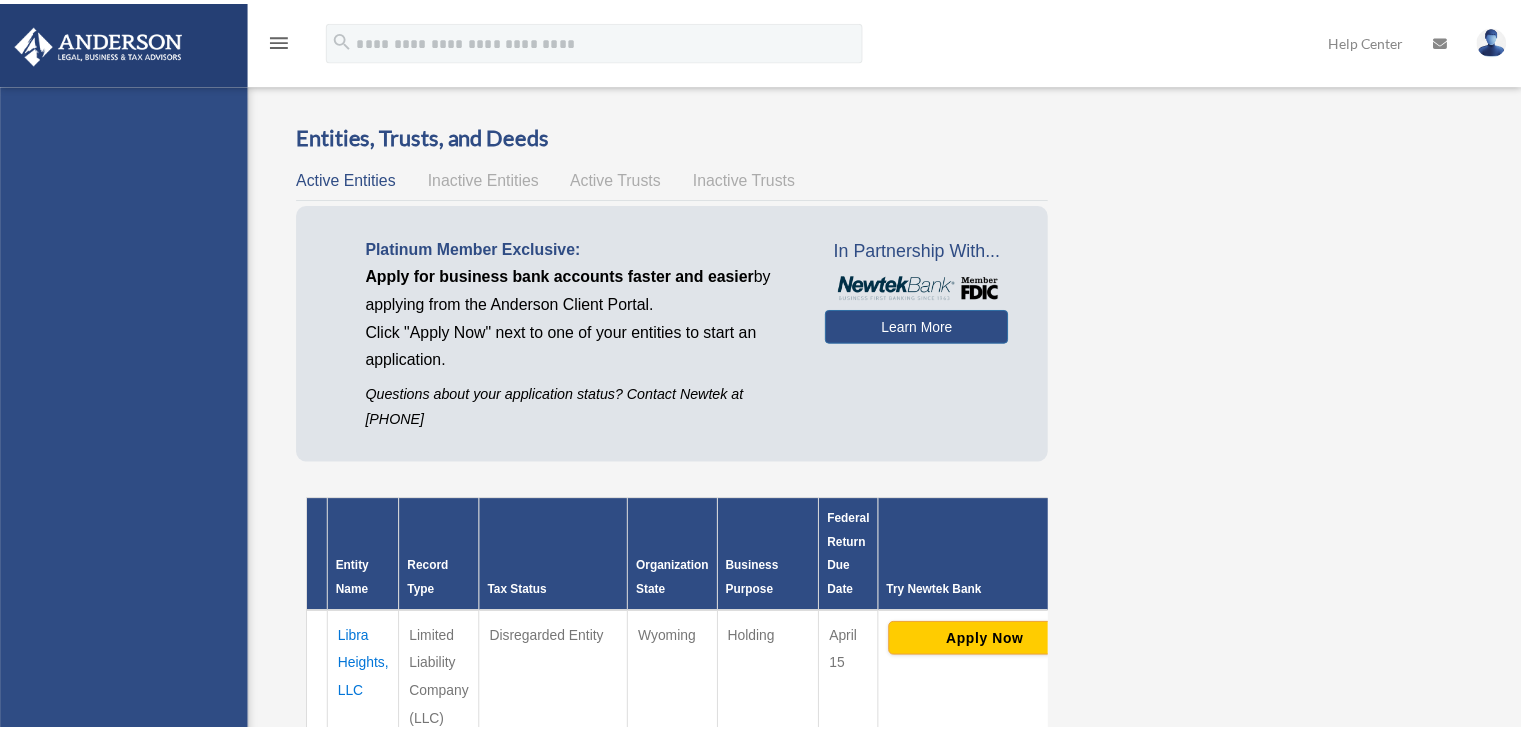 scroll, scrollTop: 0, scrollLeft: 0, axis: both 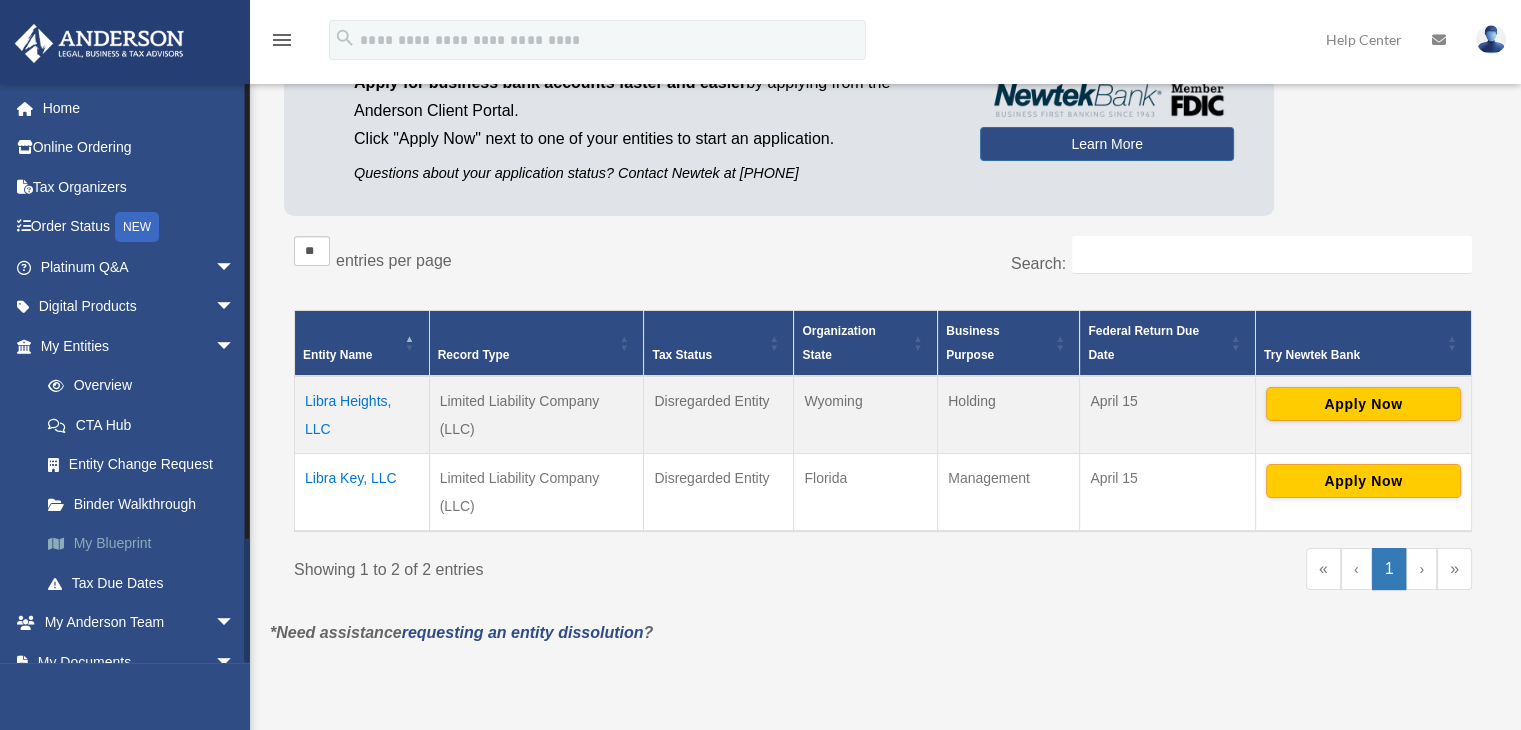 click on "My Blueprint" at bounding box center (146, 544) 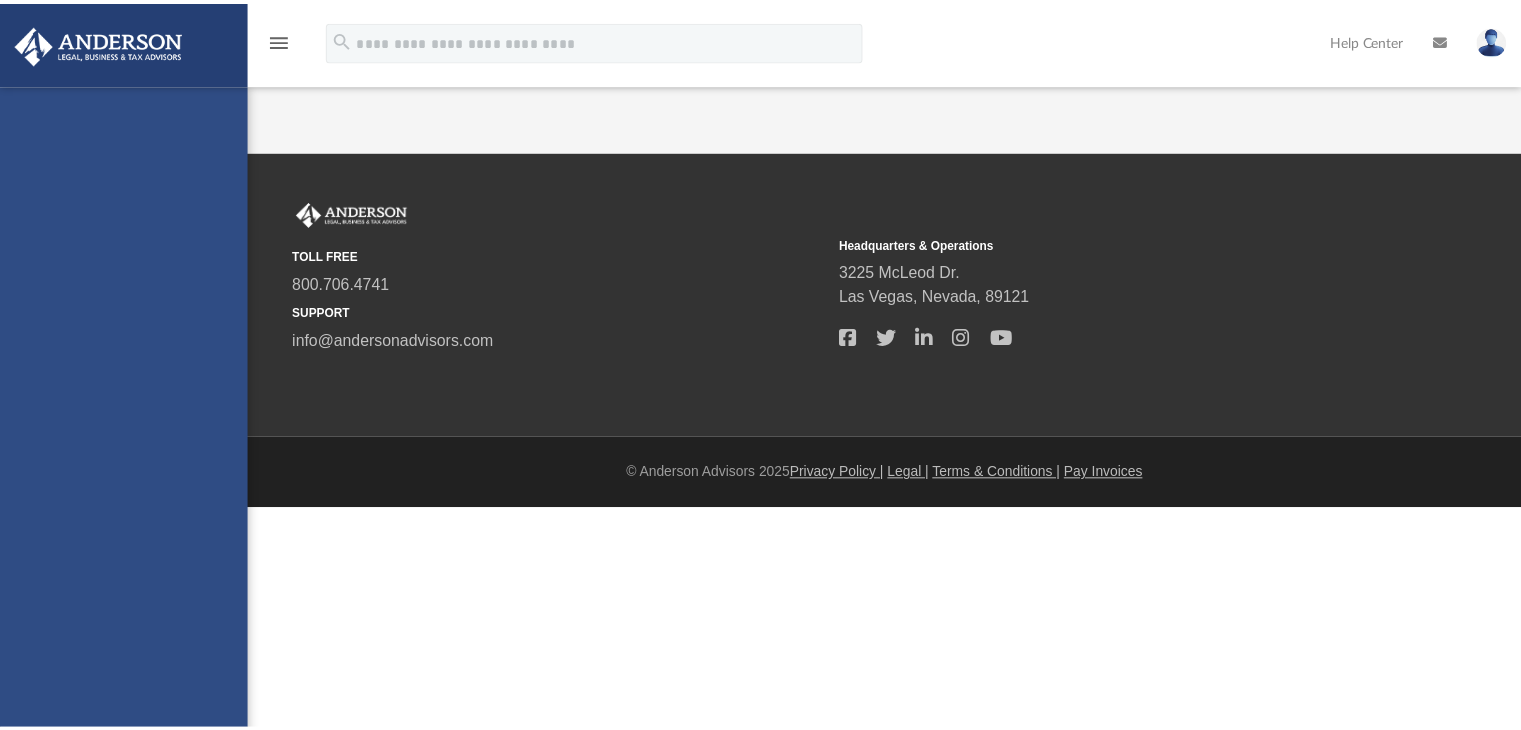 scroll, scrollTop: 0, scrollLeft: 0, axis: both 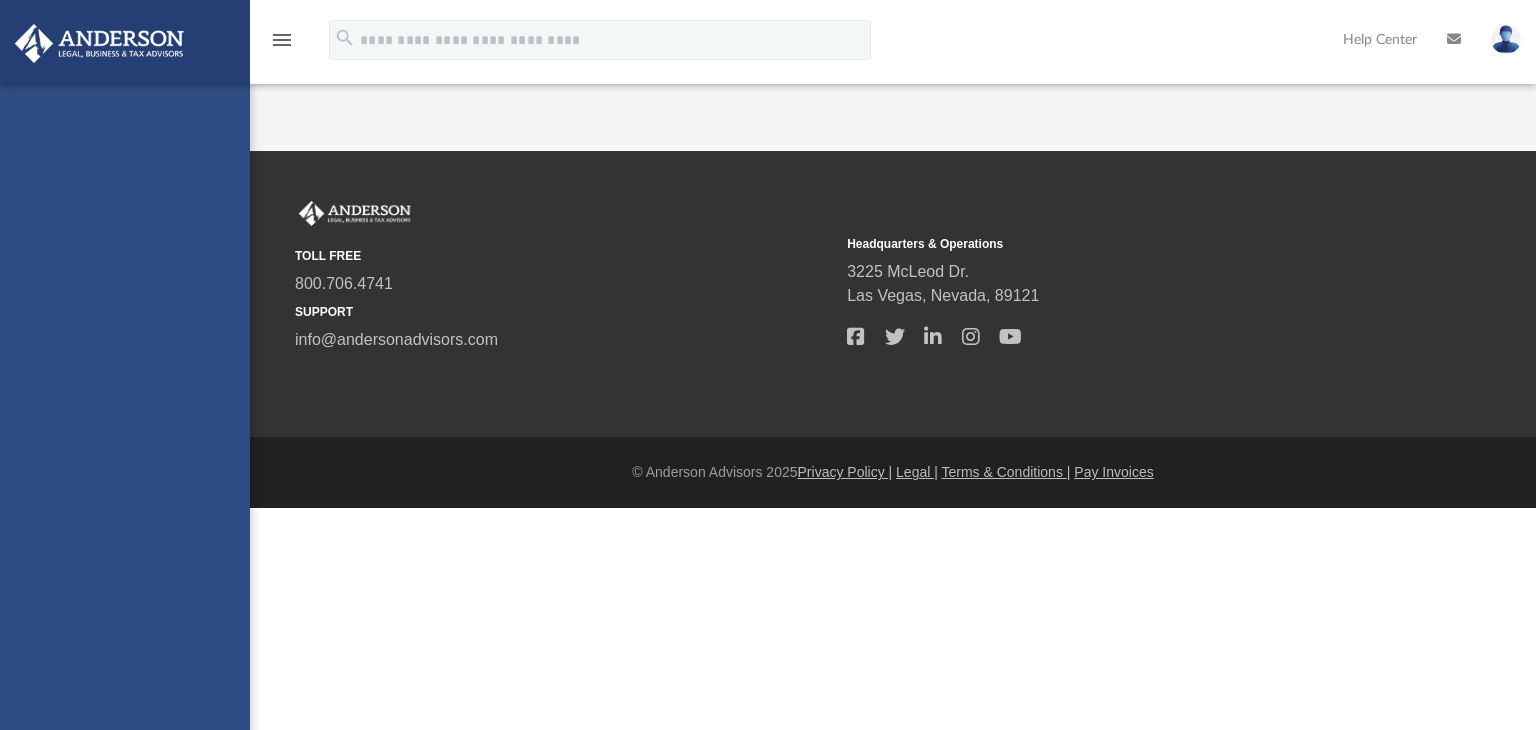 drag, startPoint x: 0, startPoint y: 0, endPoint x: 120, endPoint y: 545, distance: 558.0546 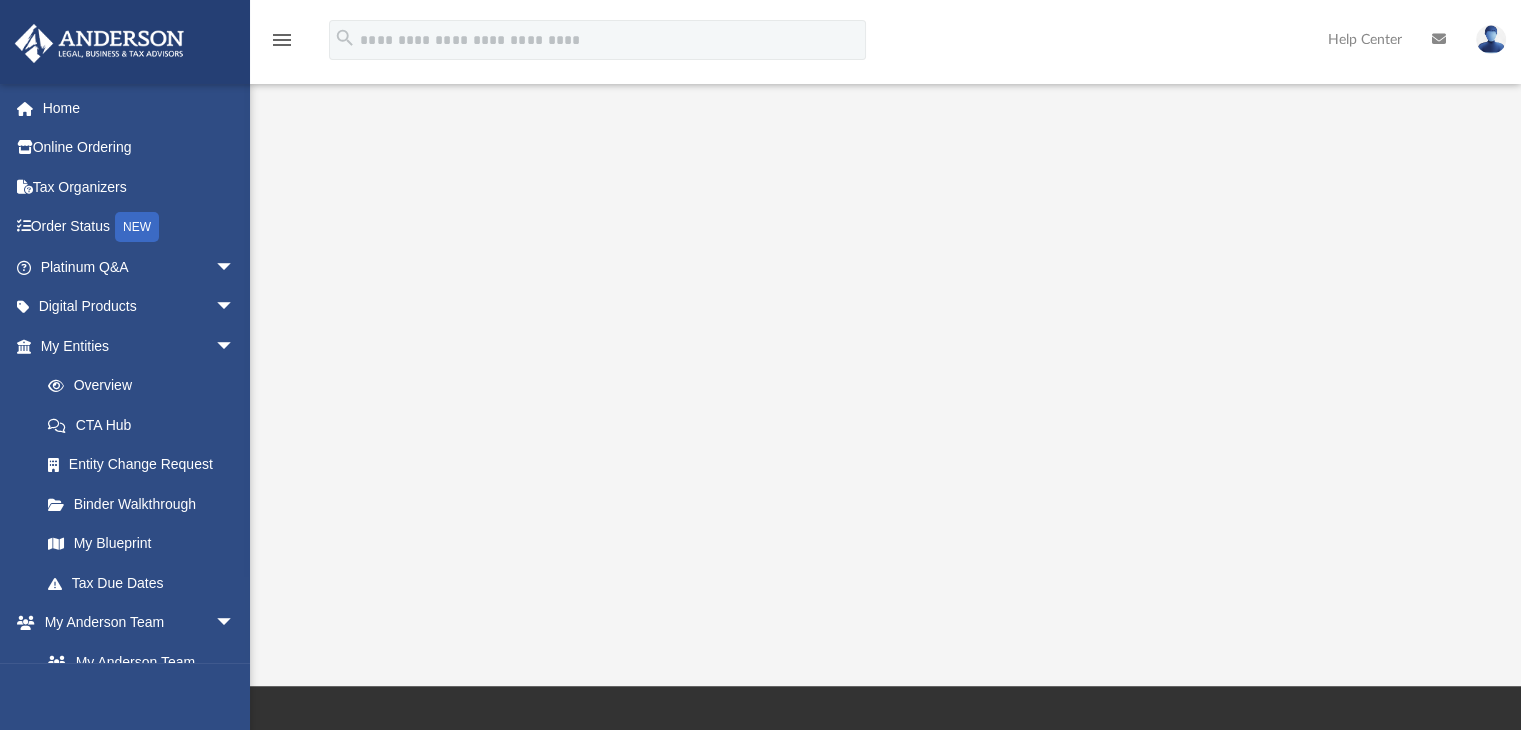 scroll, scrollTop: 346, scrollLeft: 0, axis: vertical 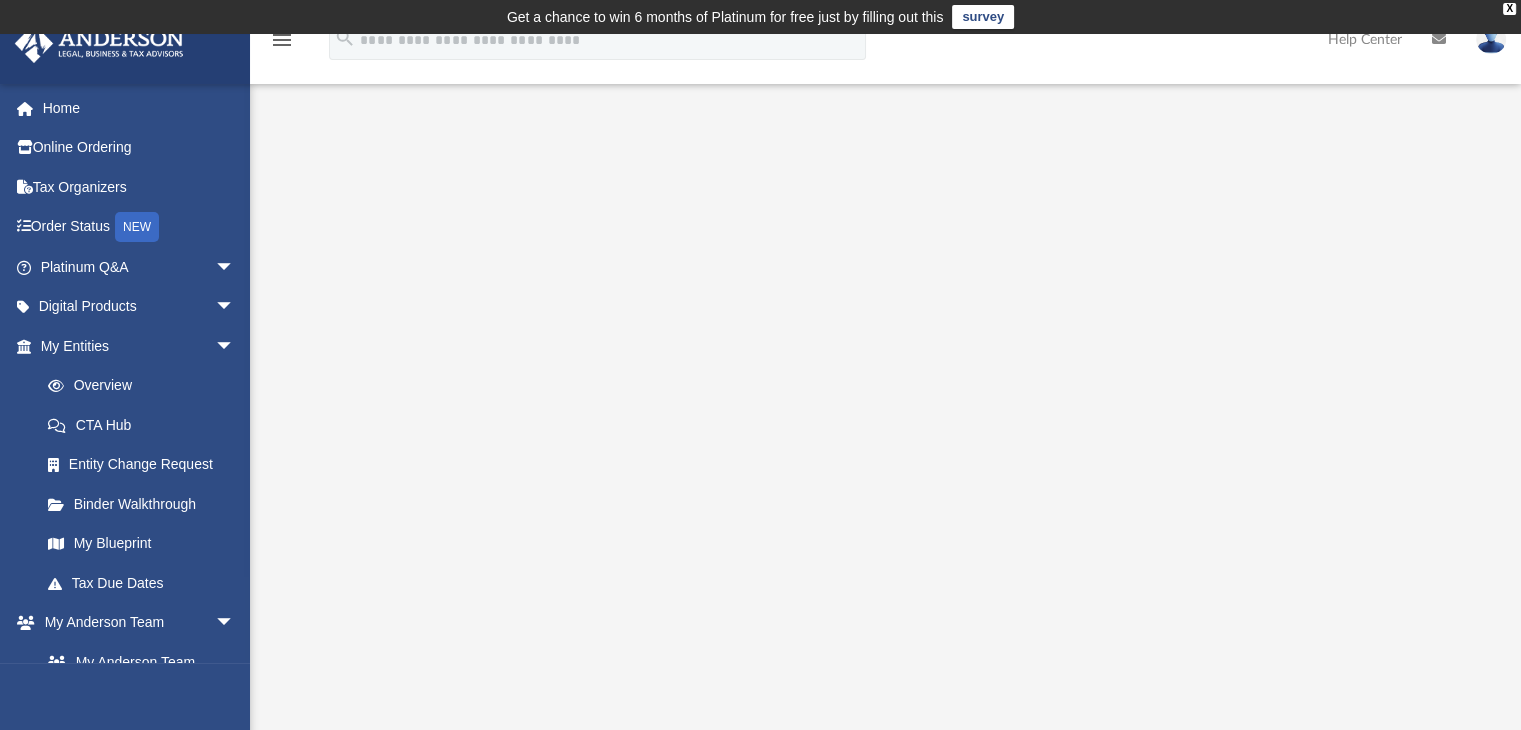 click on "Help Center" at bounding box center (1365, 39) 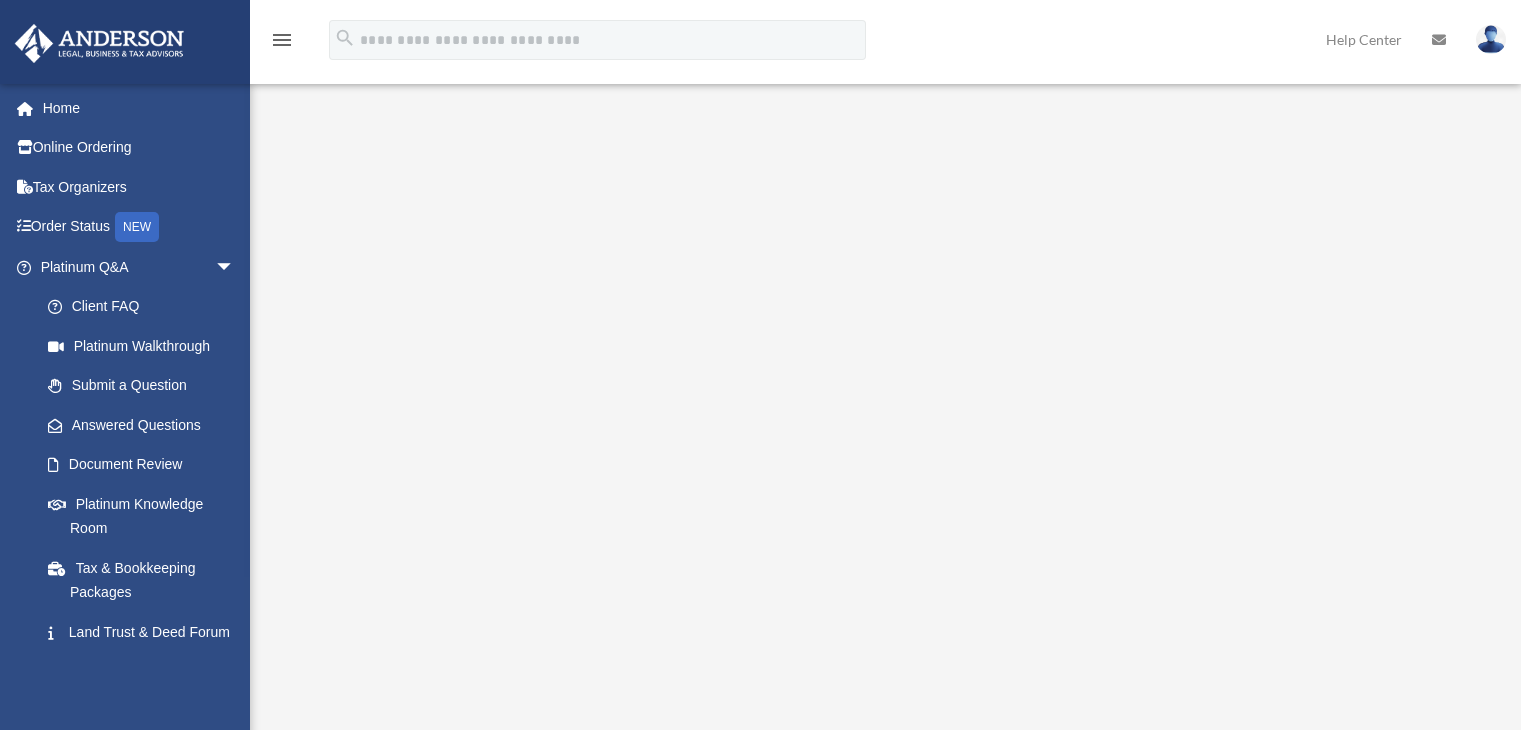 scroll, scrollTop: 0, scrollLeft: 0, axis: both 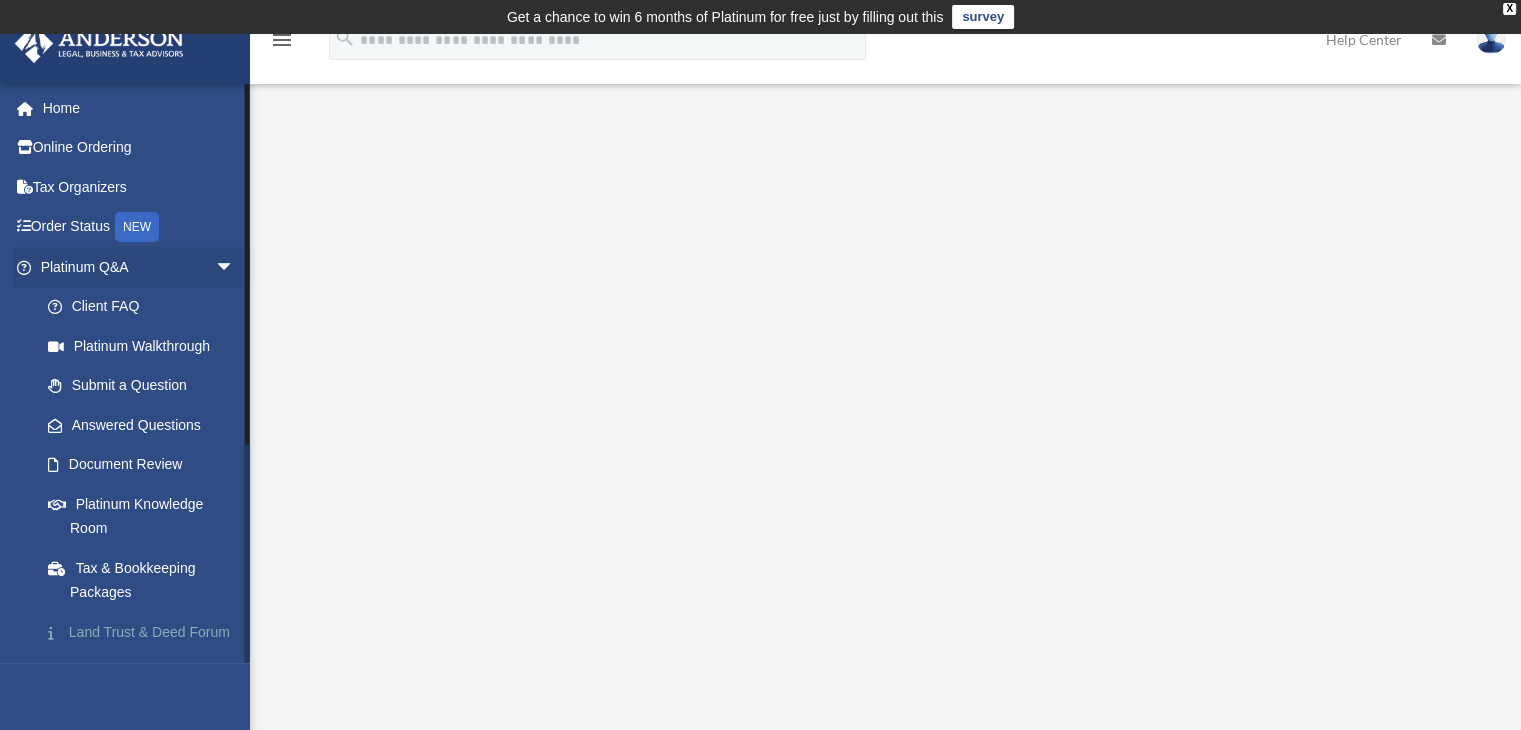 click on "Land Trust & Deed Forum" at bounding box center (146, 632) 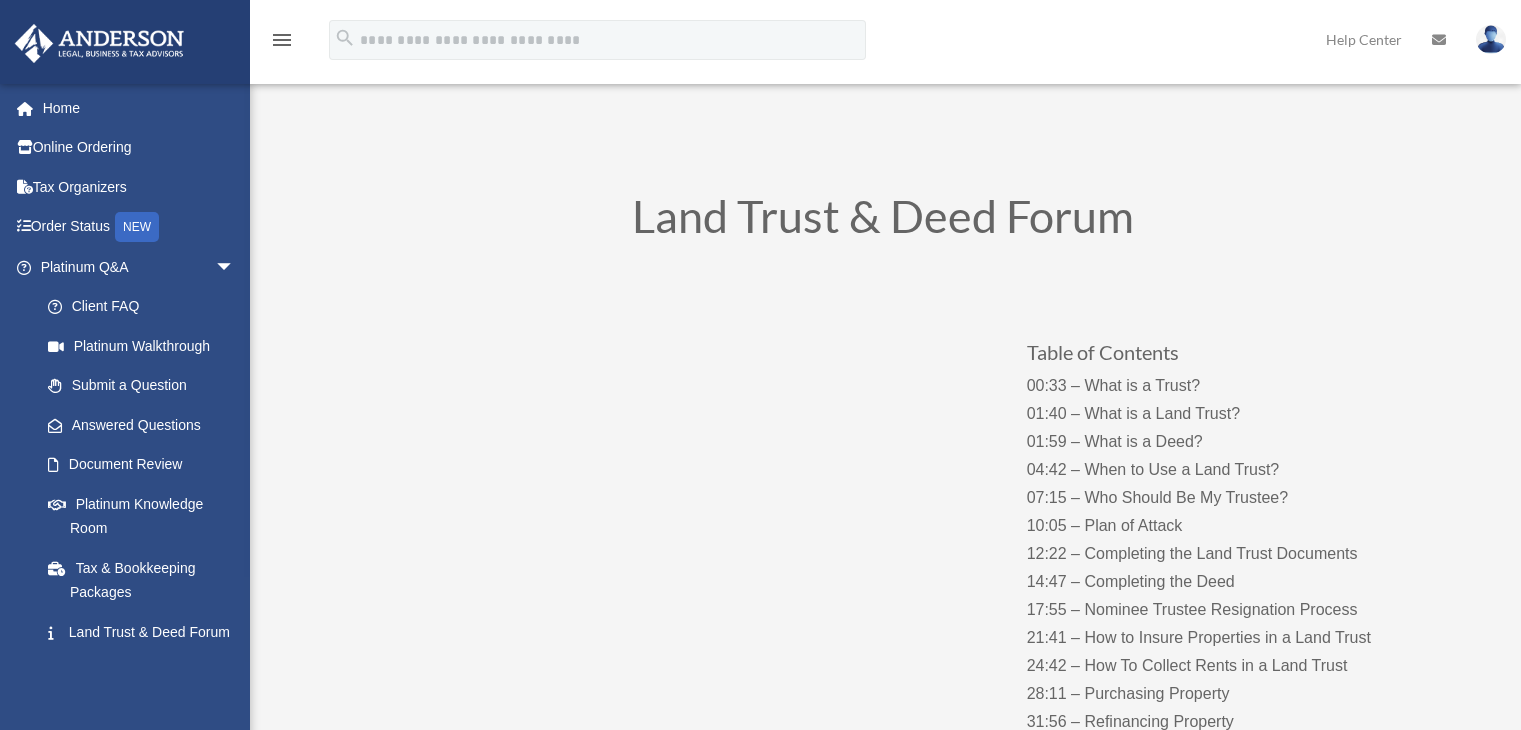 scroll, scrollTop: 0, scrollLeft: 0, axis: both 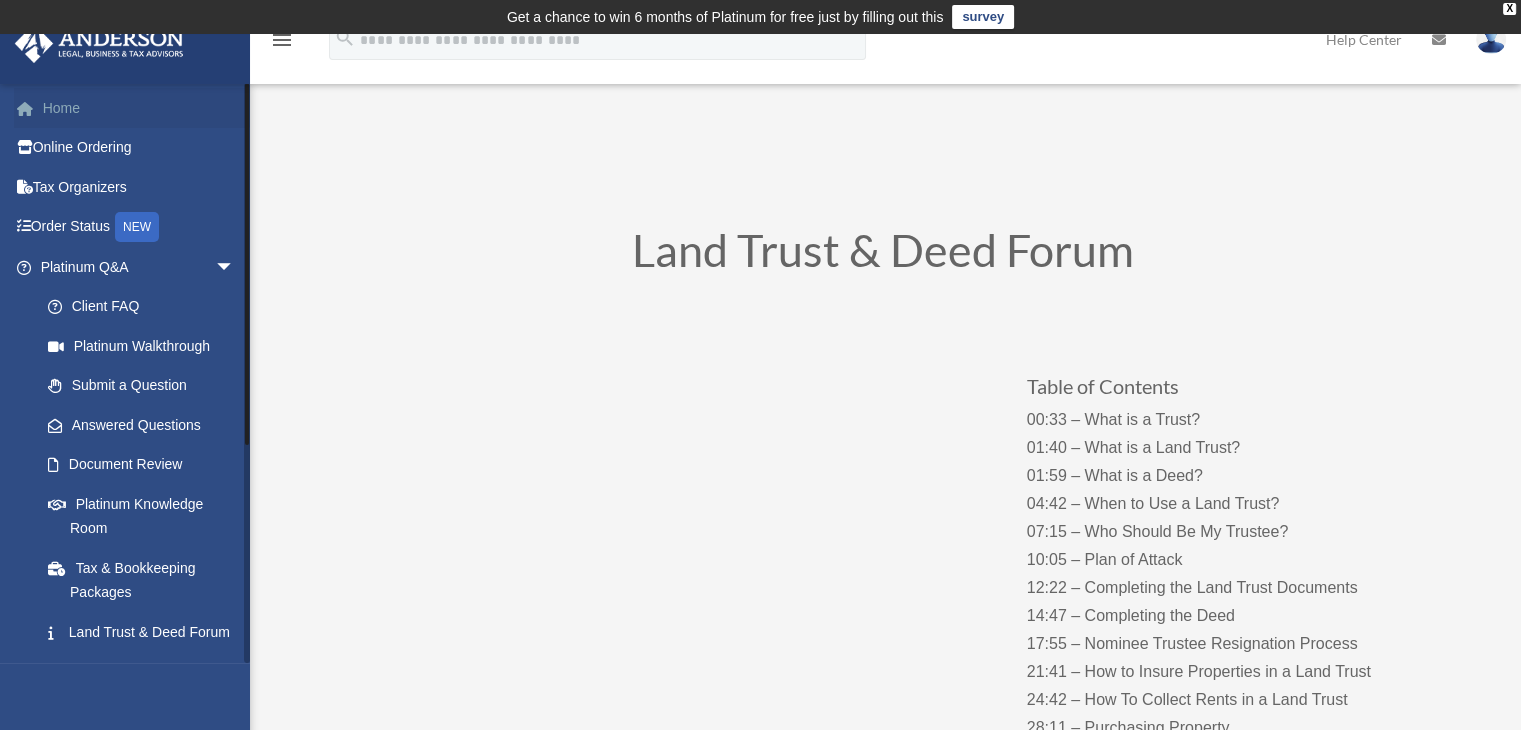 click on "Home" at bounding box center [139, 108] 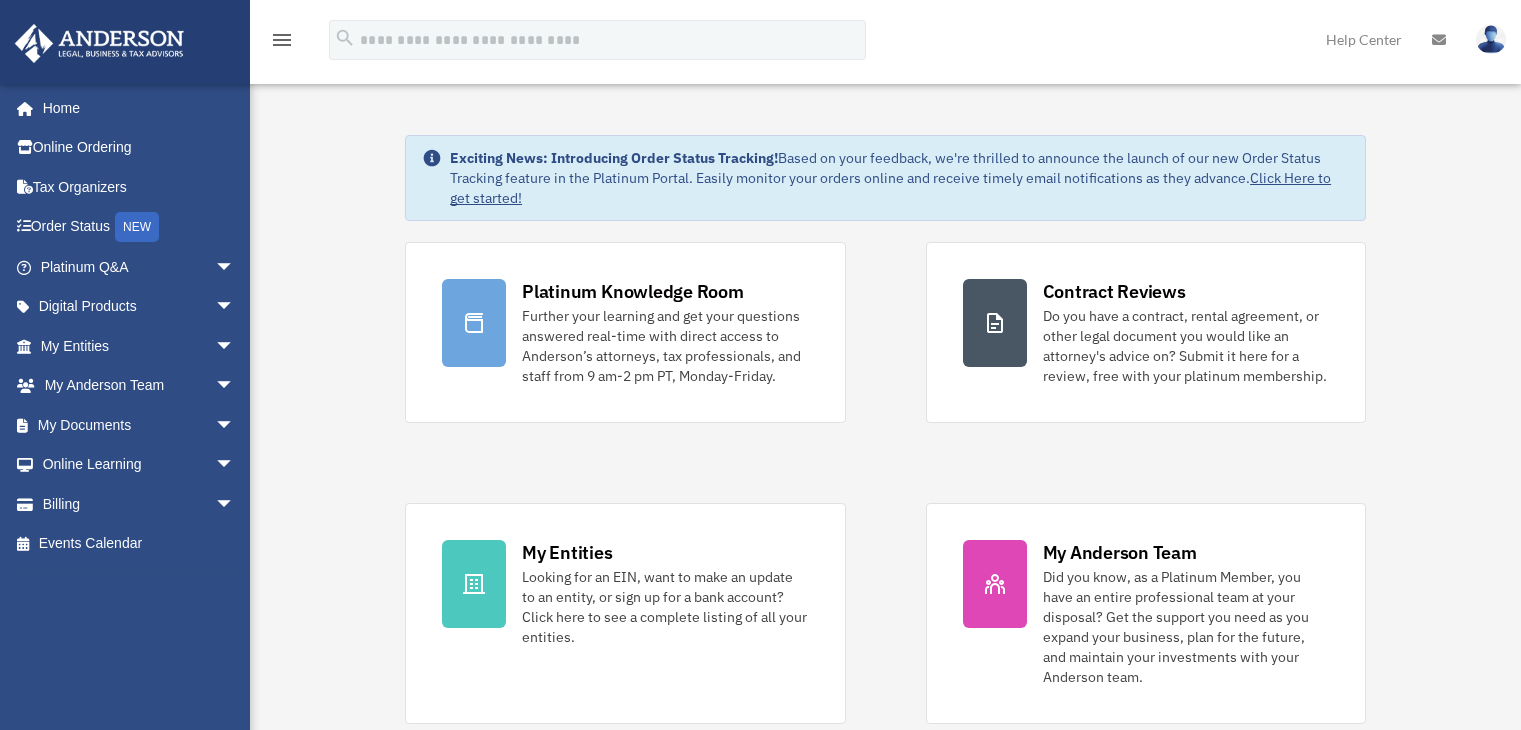 scroll, scrollTop: 0, scrollLeft: 0, axis: both 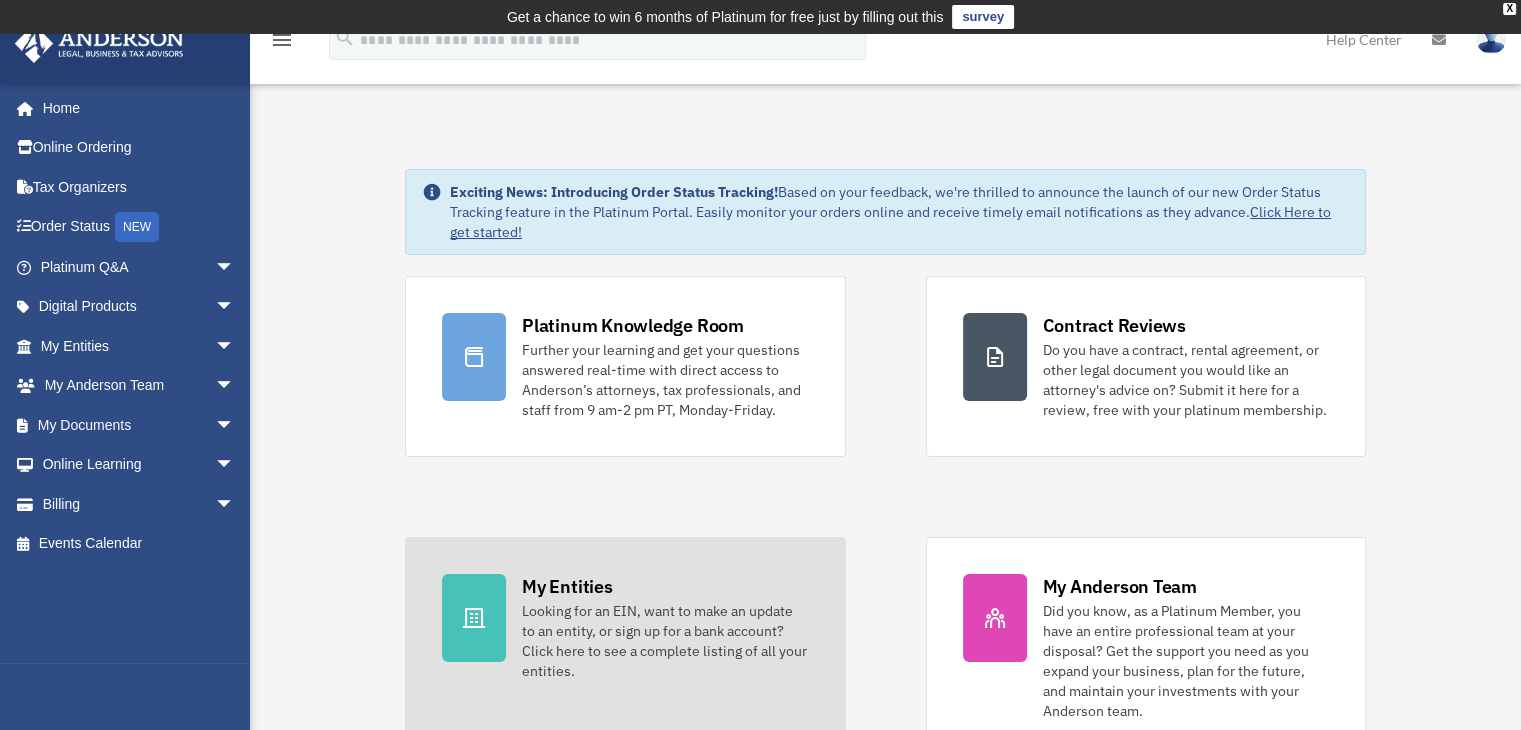 click at bounding box center (474, 618) 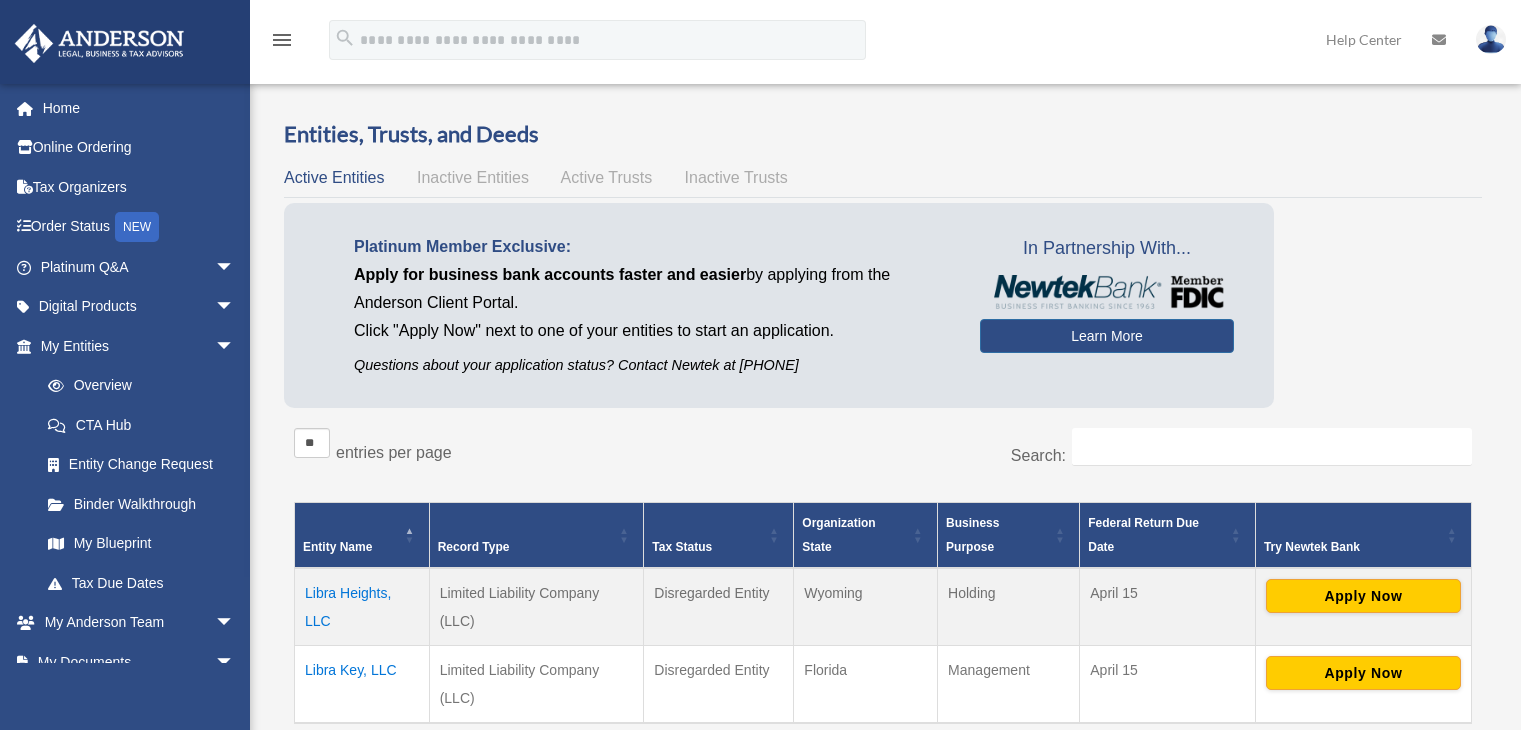 scroll, scrollTop: 0, scrollLeft: 0, axis: both 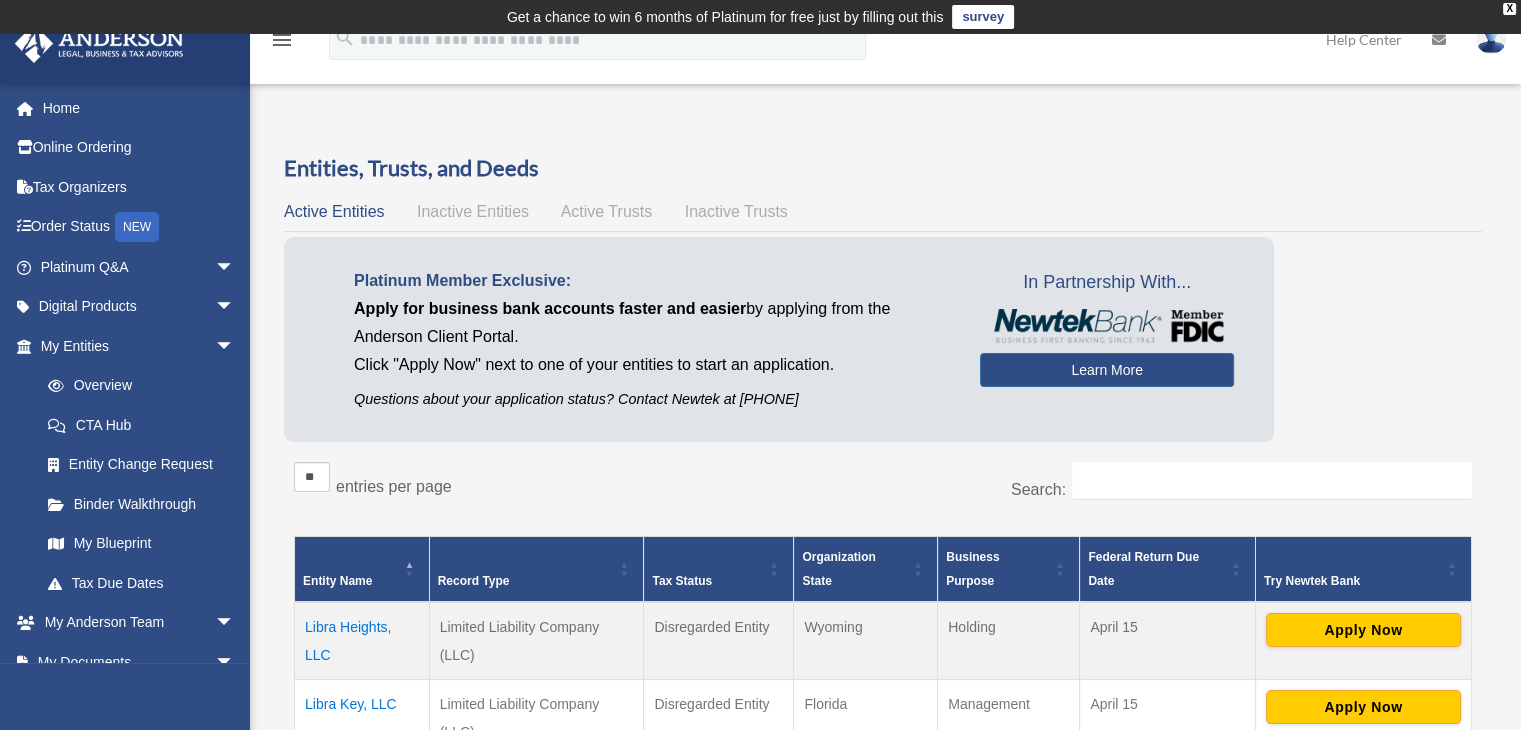 click on "Active Trusts" at bounding box center [607, 211] 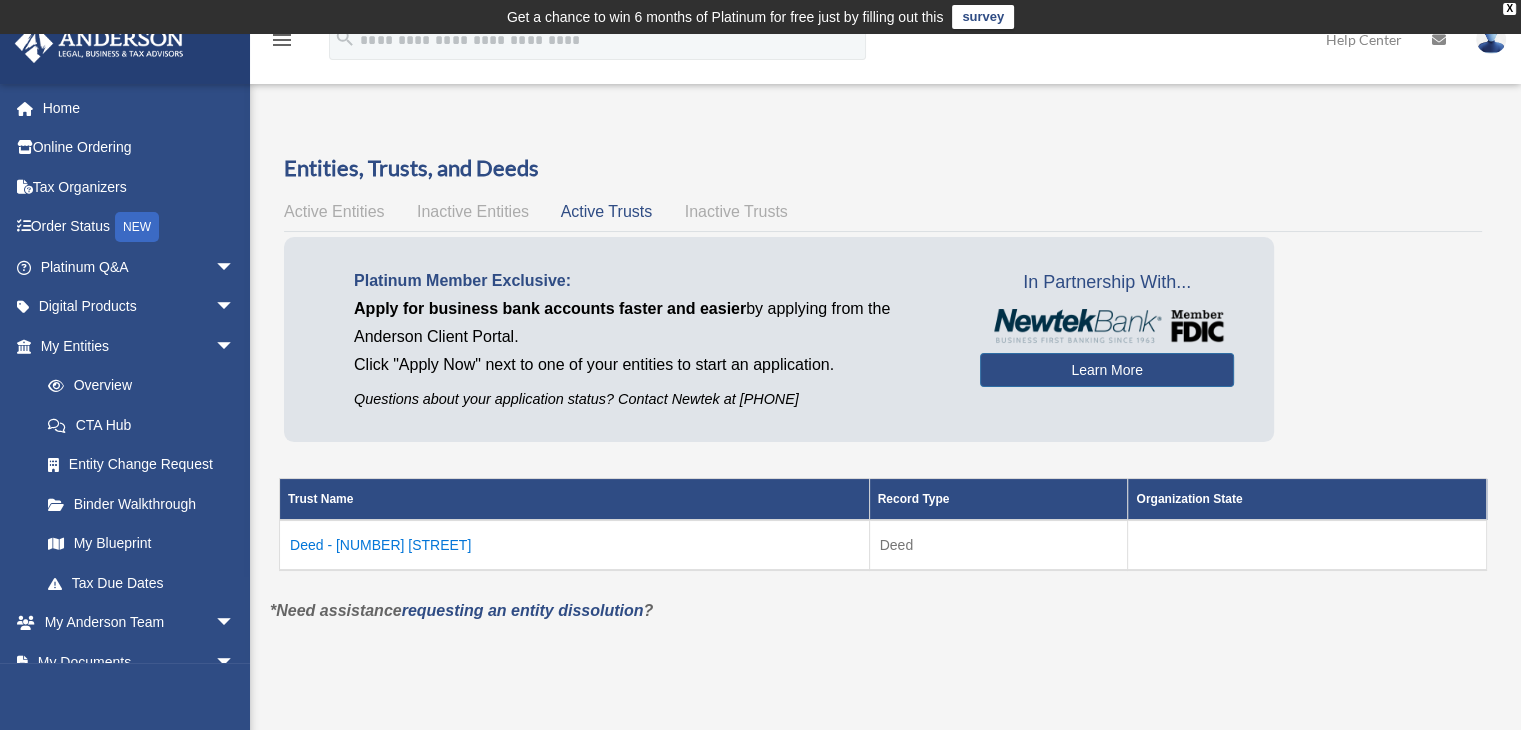 click on "Inactive Trusts" at bounding box center (736, 211) 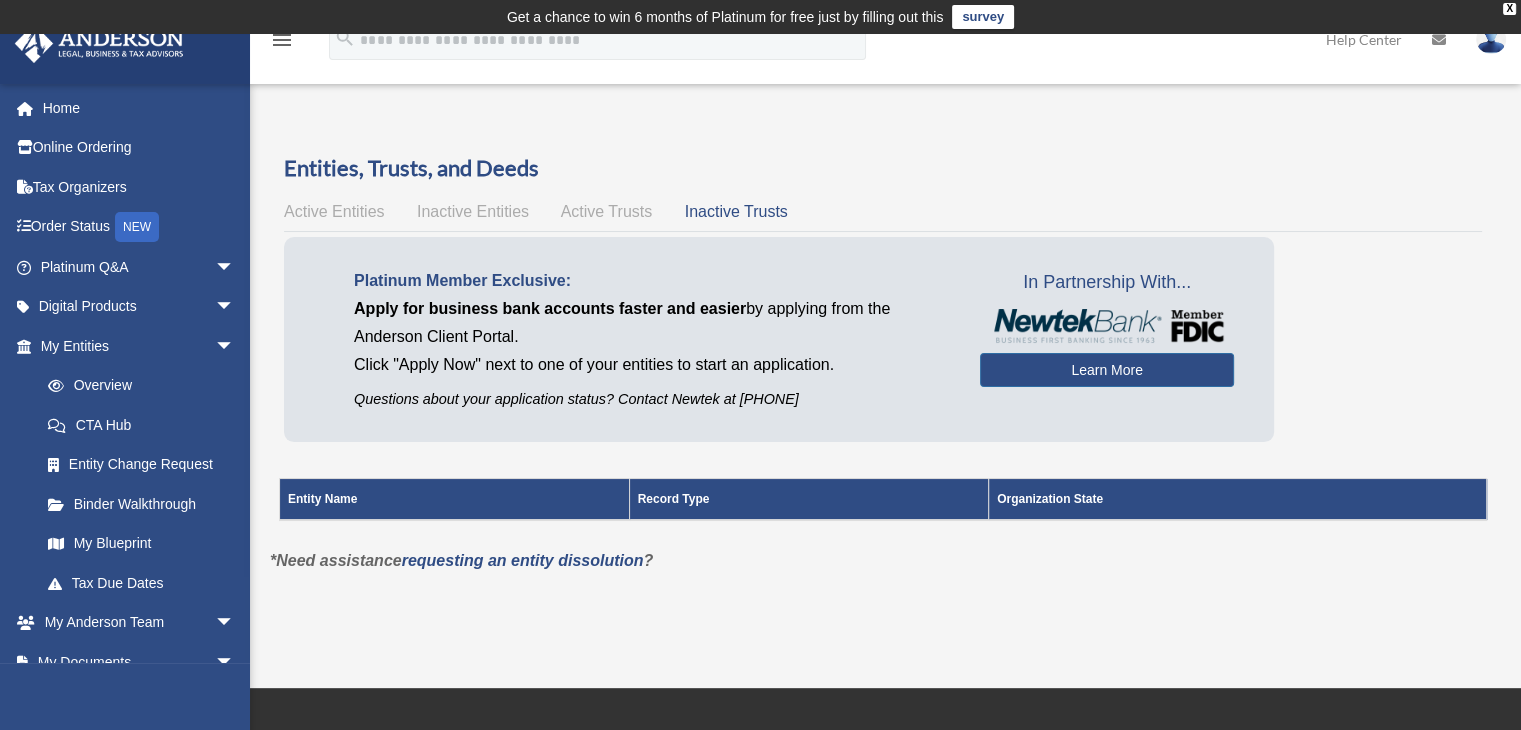 click on "Active Trusts" at bounding box center [607, 211] 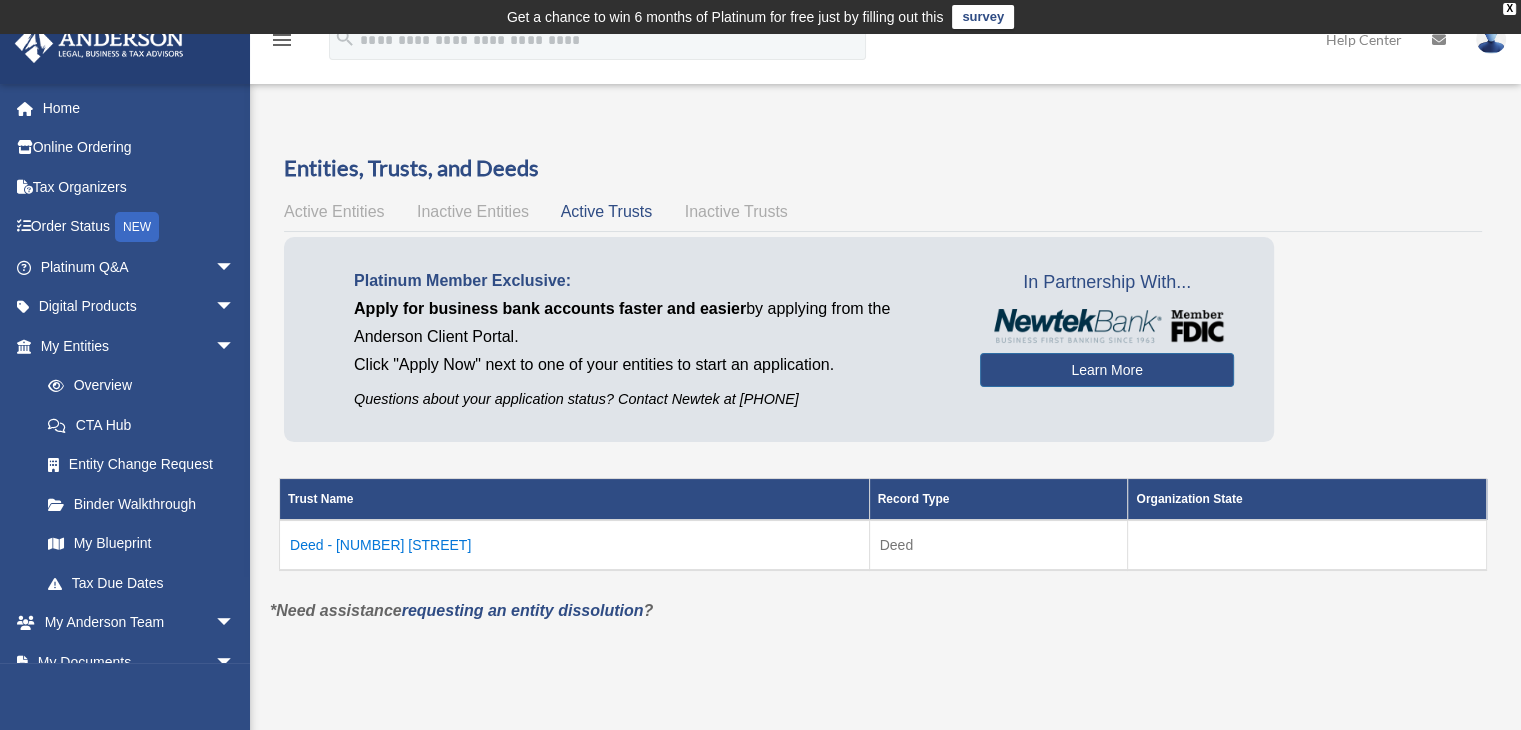 click on "Inactive Entities" at bounding box center (473, 211) 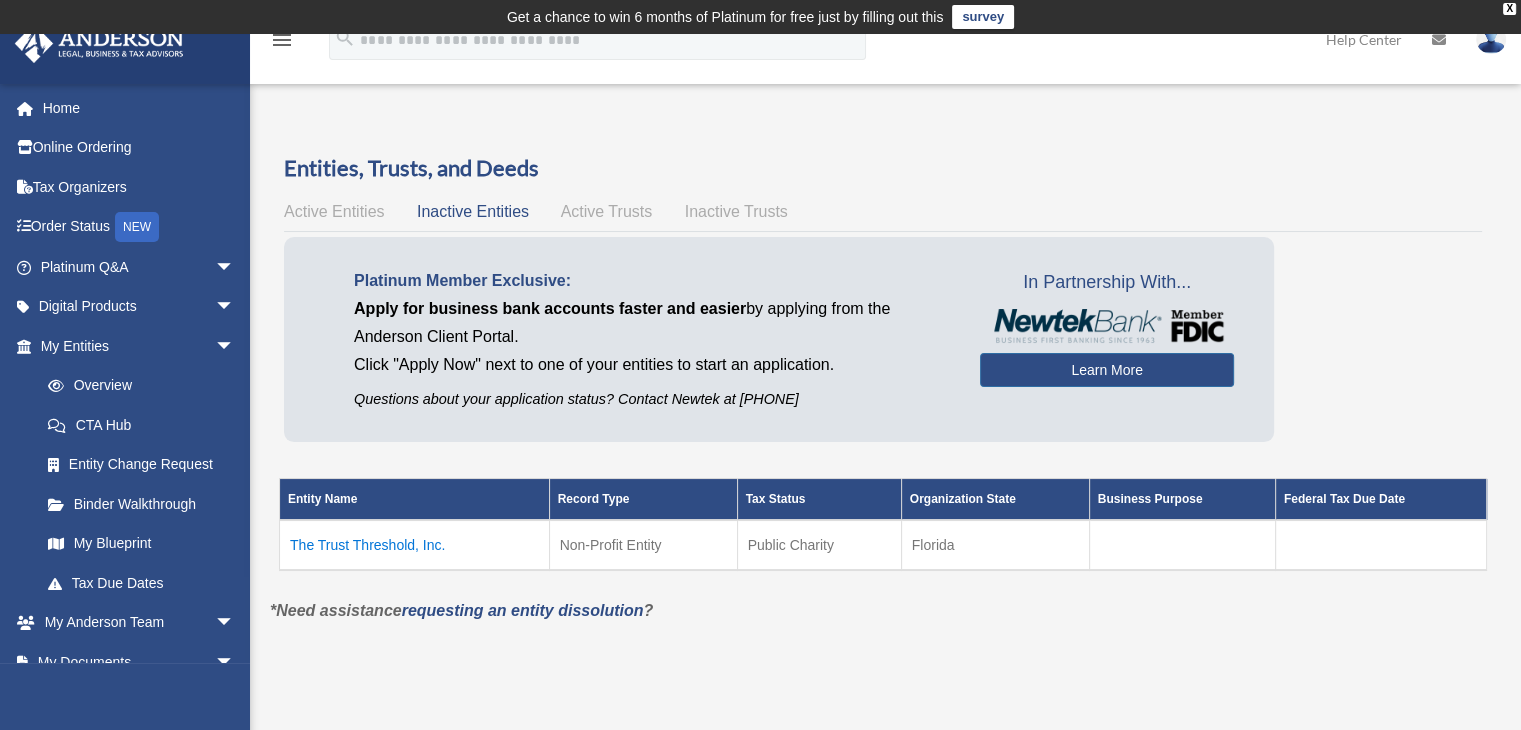 click on "Active Entities" at bounding box center [334, 211] 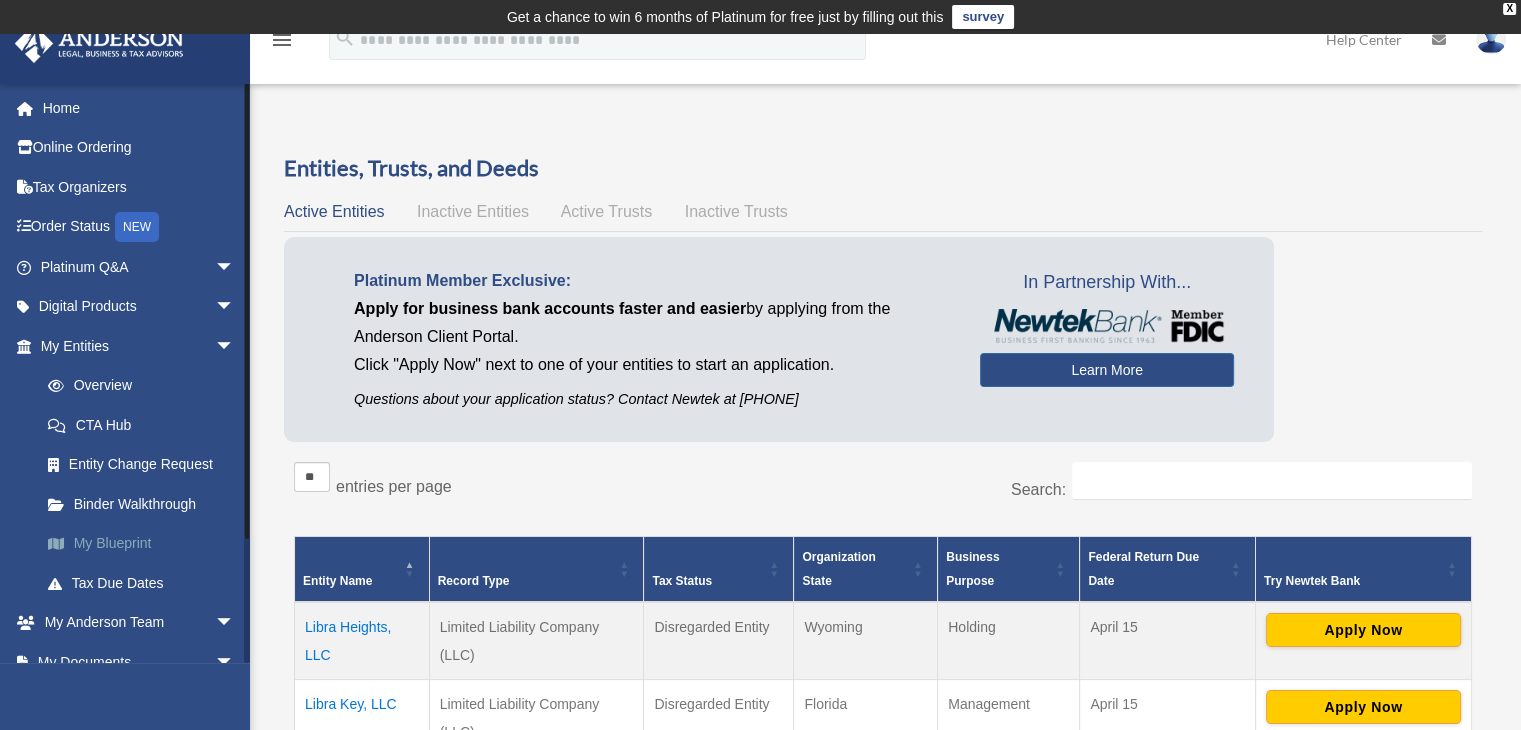 click on "My Blueprint" at bounding box center [146, 544] 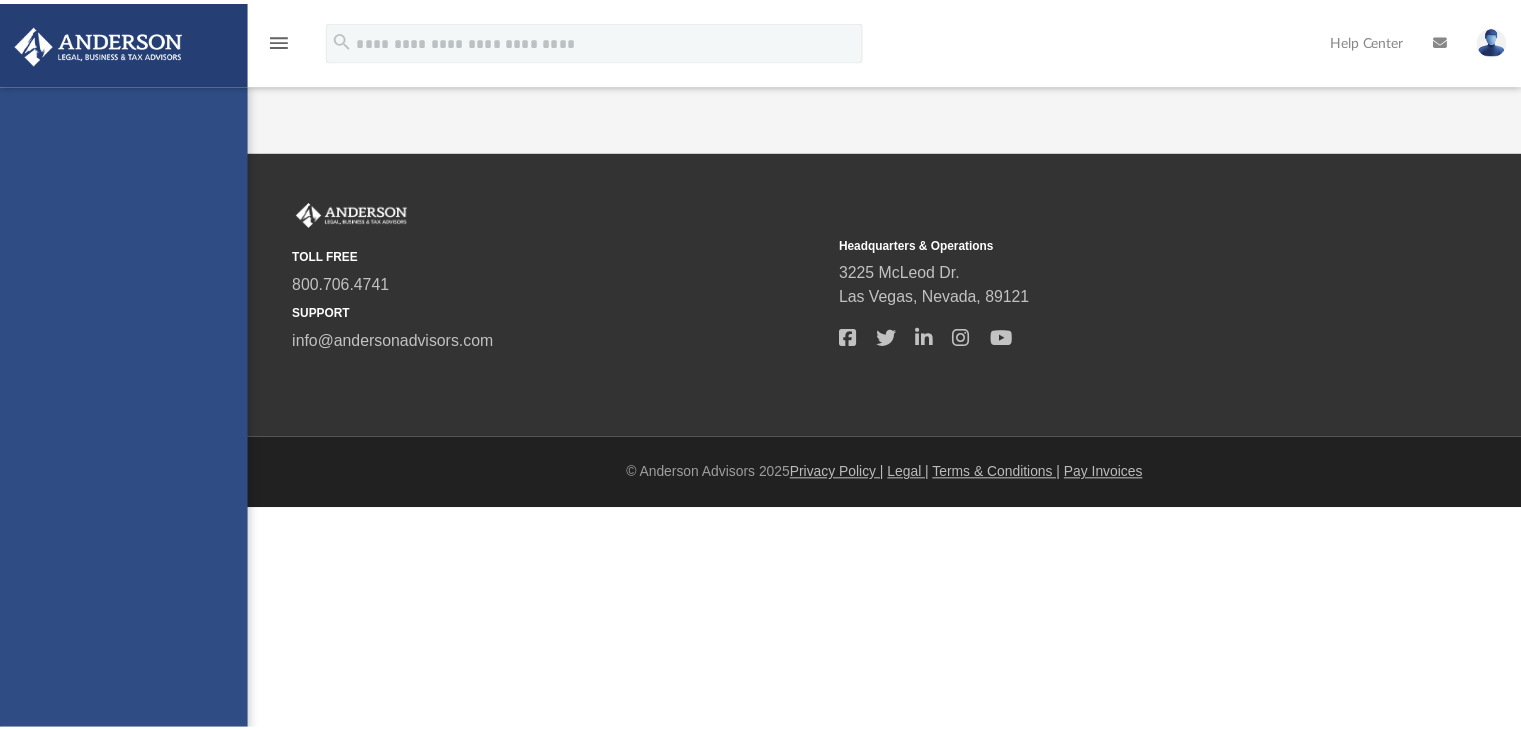 scroll, scrollTop: 0, scrollLeft: 0, axis: both 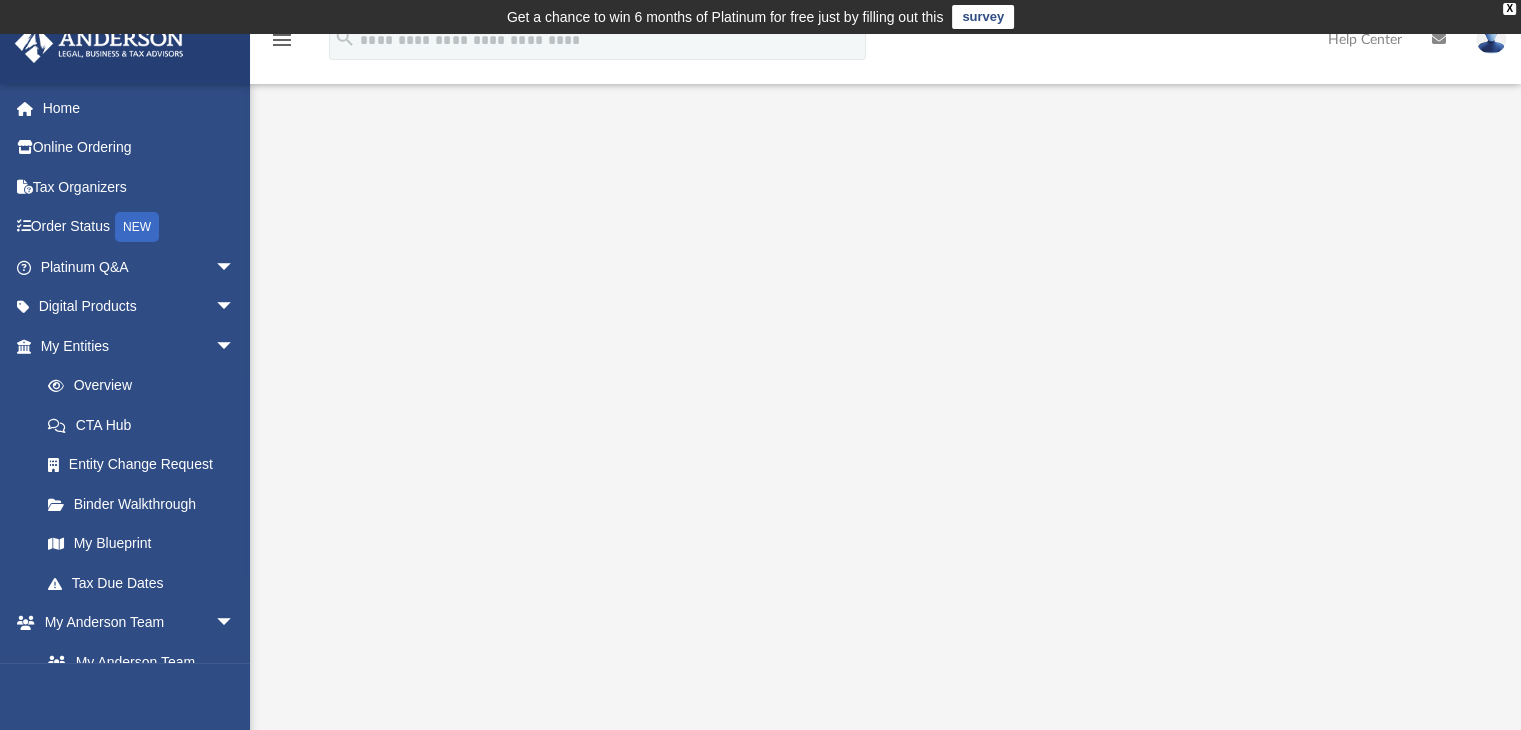 click on "menu" at bounding box center [282, 40] 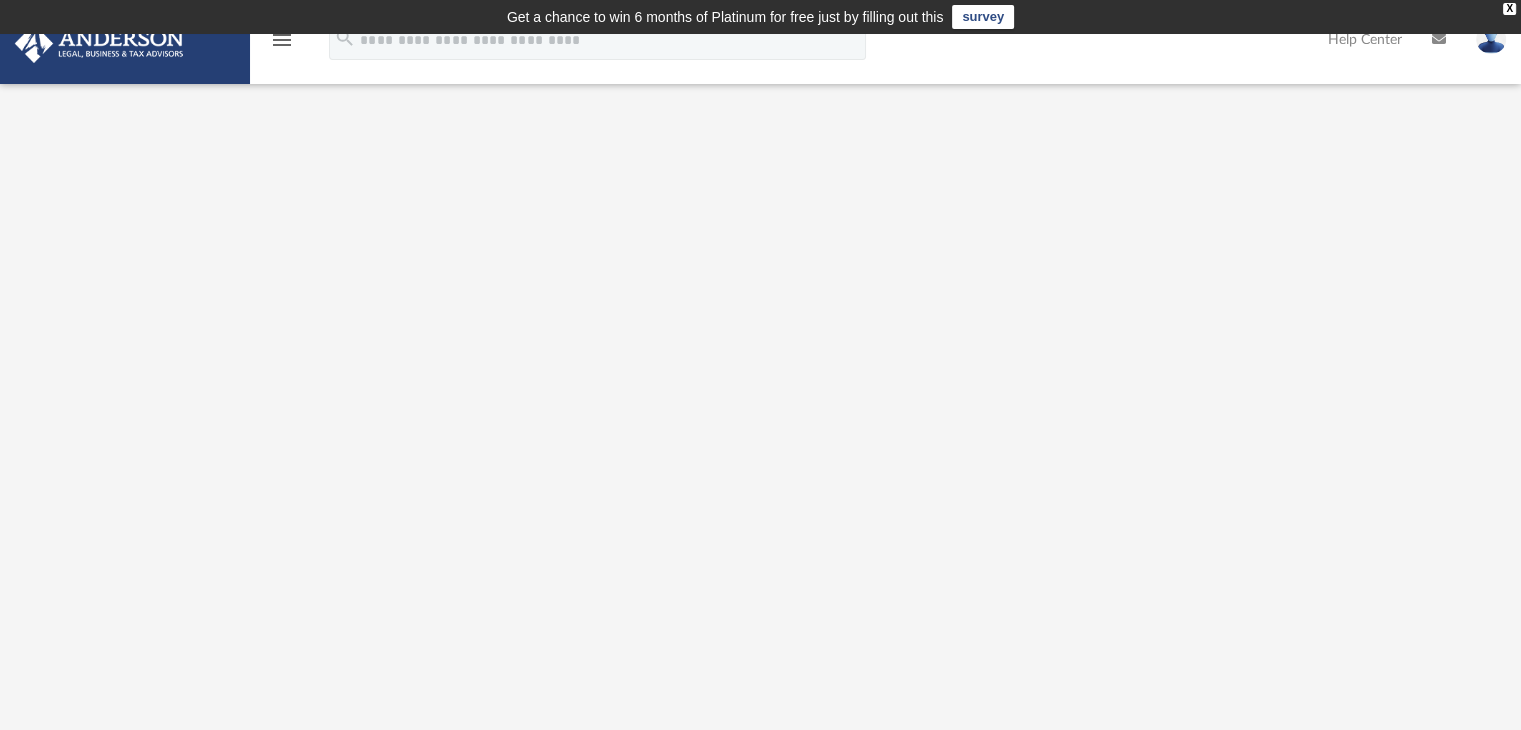 click on "menu" at bounding box center [282, 40] 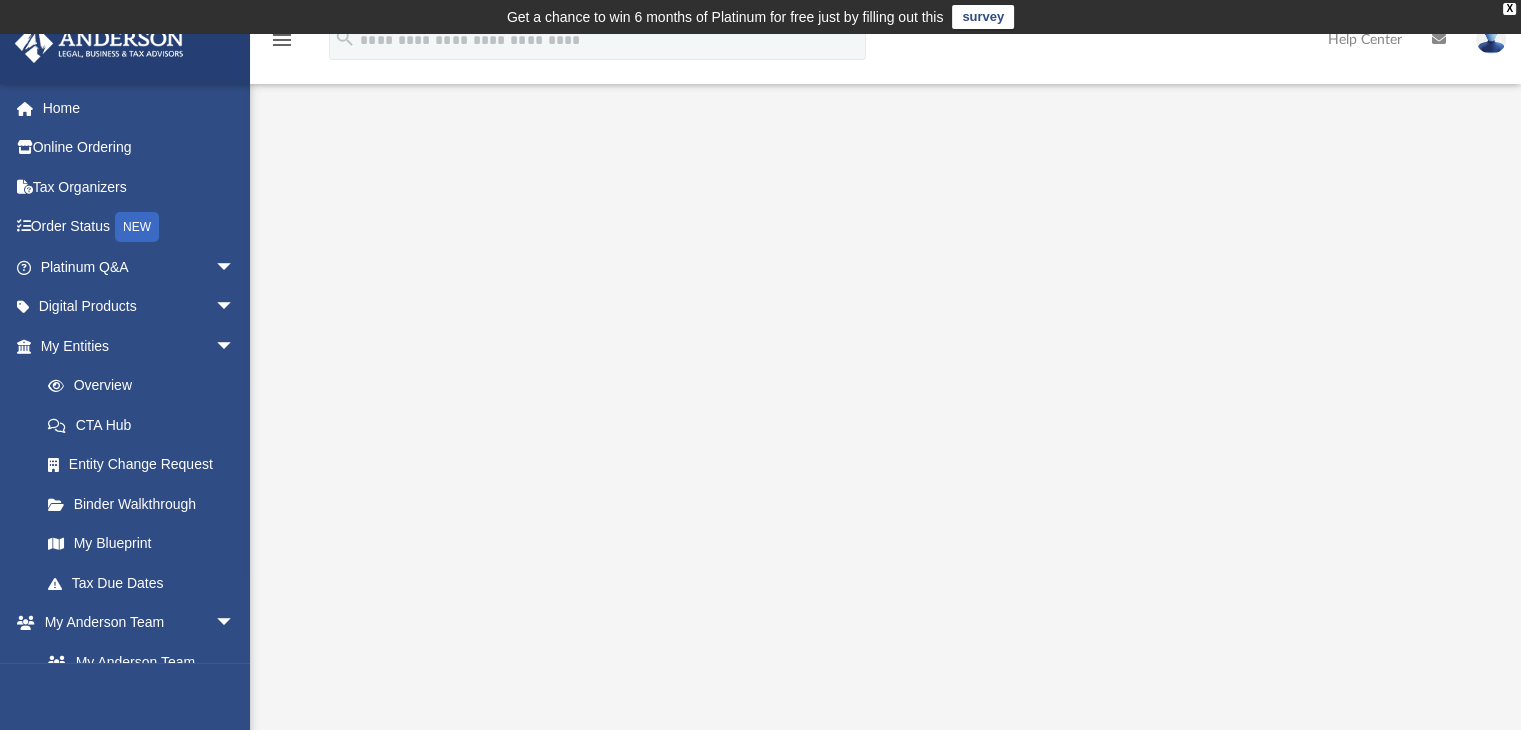 click on "menu" at bounding box center (282, 40) 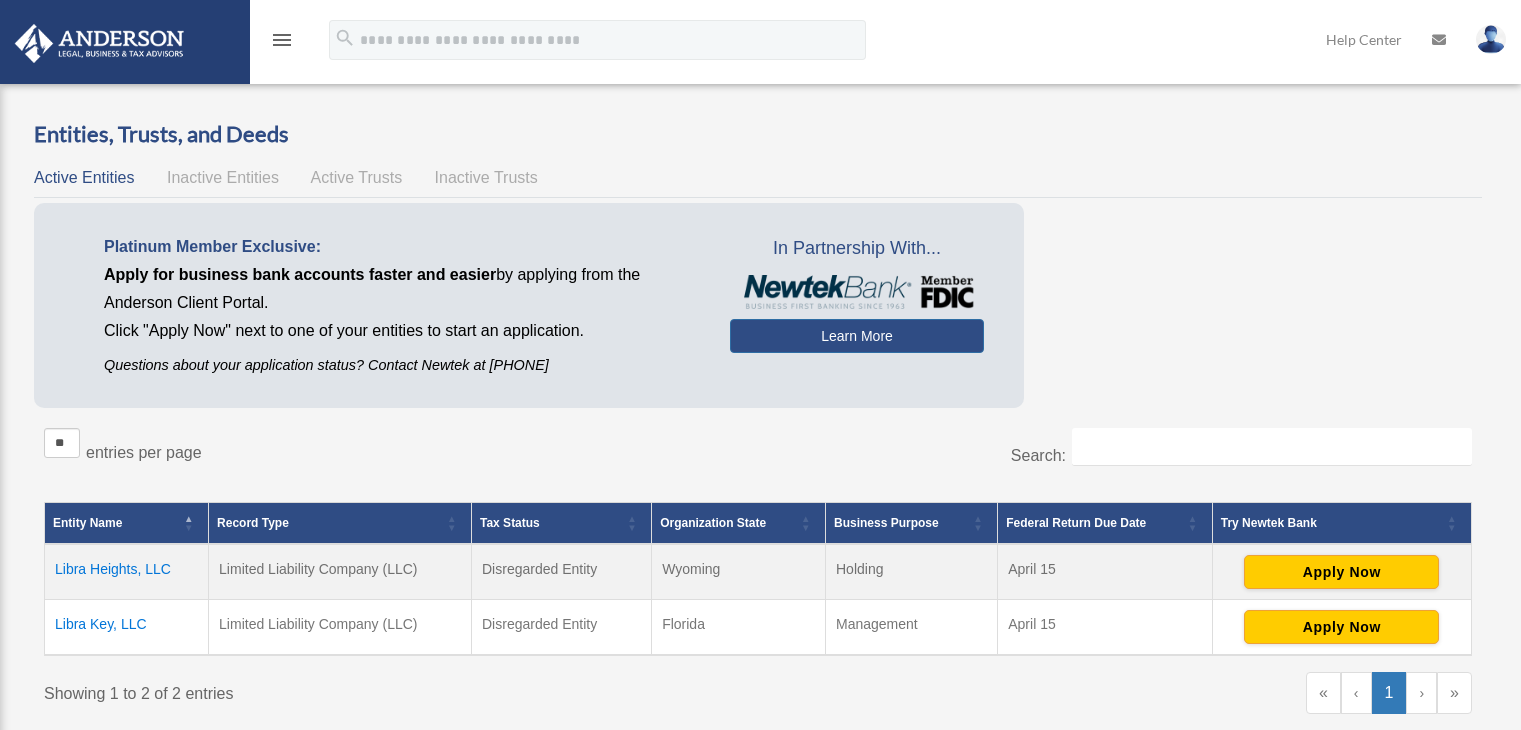 scroll, scrollTop: 0, scrollLeft: 0, axis: both 